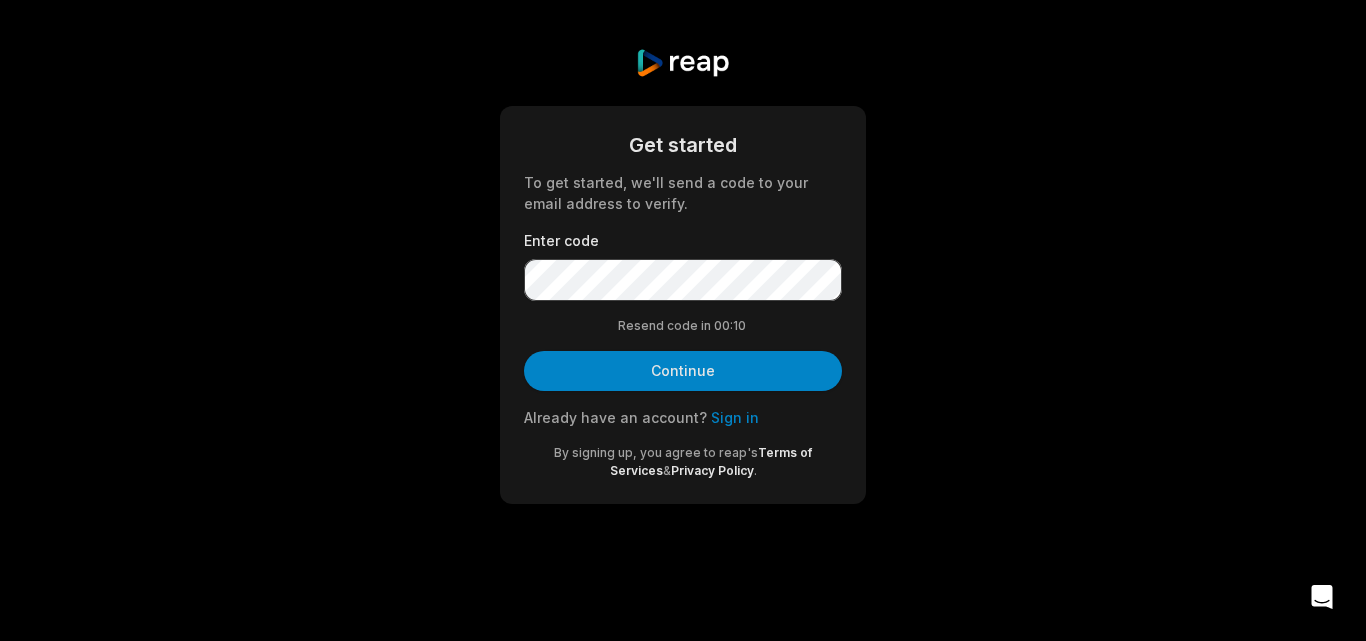 scroll, scrollTop: 0, scrollLeft: 0, axis: both 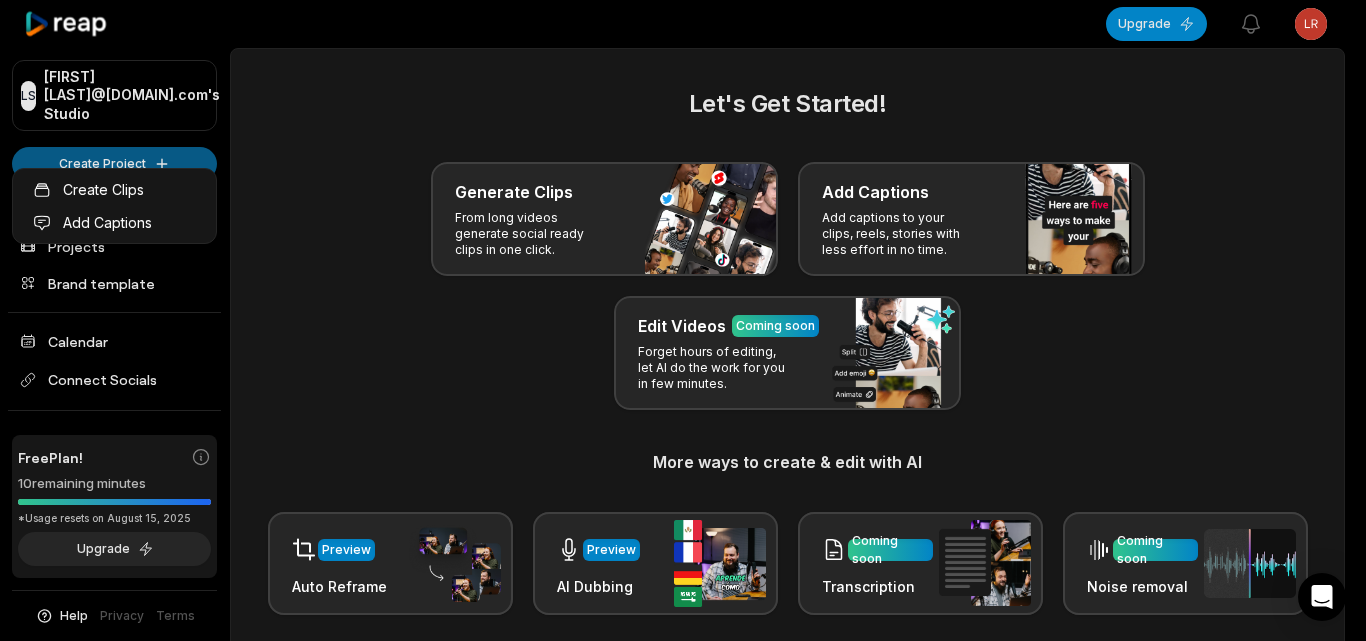click on "LS Lrshum@telegmail.com's Studio Create Project Home Projects Brand template Calendar Connect Socials Free  Plan! 10  remaining minutes *Usage resets on August 15, 2025 Upgrade Help Privacy Terms Open sidebar Upgrade View notifications Open user menu   Let's Get Started! Generate Clips From long videos generate social ready clips in one click. Add Captions Add captions to your clips, reels, stories with less effort in no time. Edit Videos Coming soon Forget hours of editing, let AI do the work for you in few minutes. More ways to create & edit with AI Preview Auto Reframe Preview AI Dubbing Coming soon Transcription Coming soon Noise removal Recent Projects View all Made with   in San Francisco
Create Clips Add Captions" at bounding box center [683, 320] 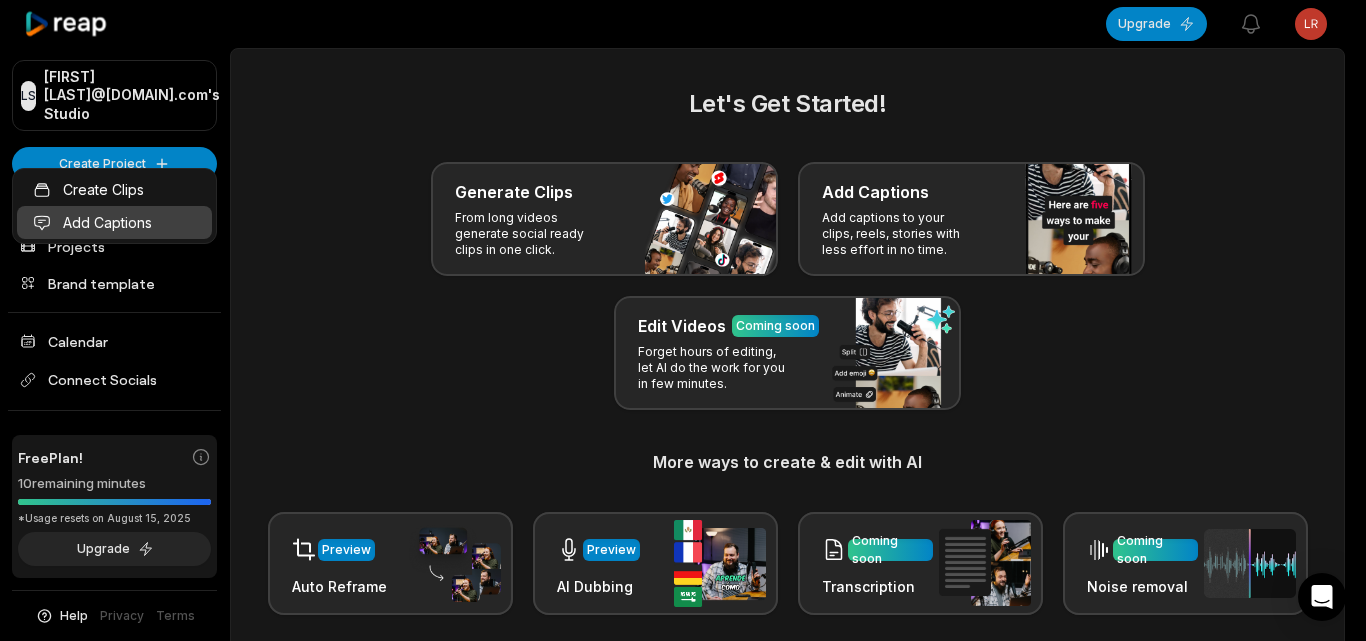 click on "Add Captions" at bounding box center (114, 222) 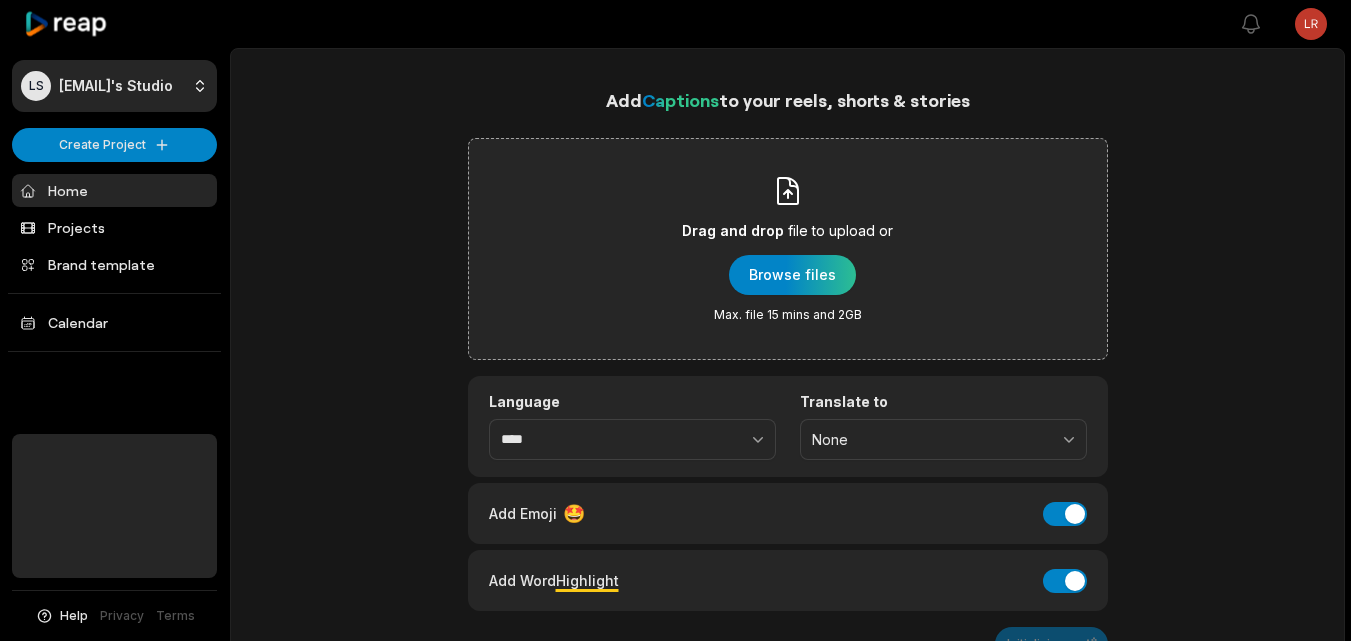 scroll, scrollTop: 0, scrollLeft: 0, axis: both 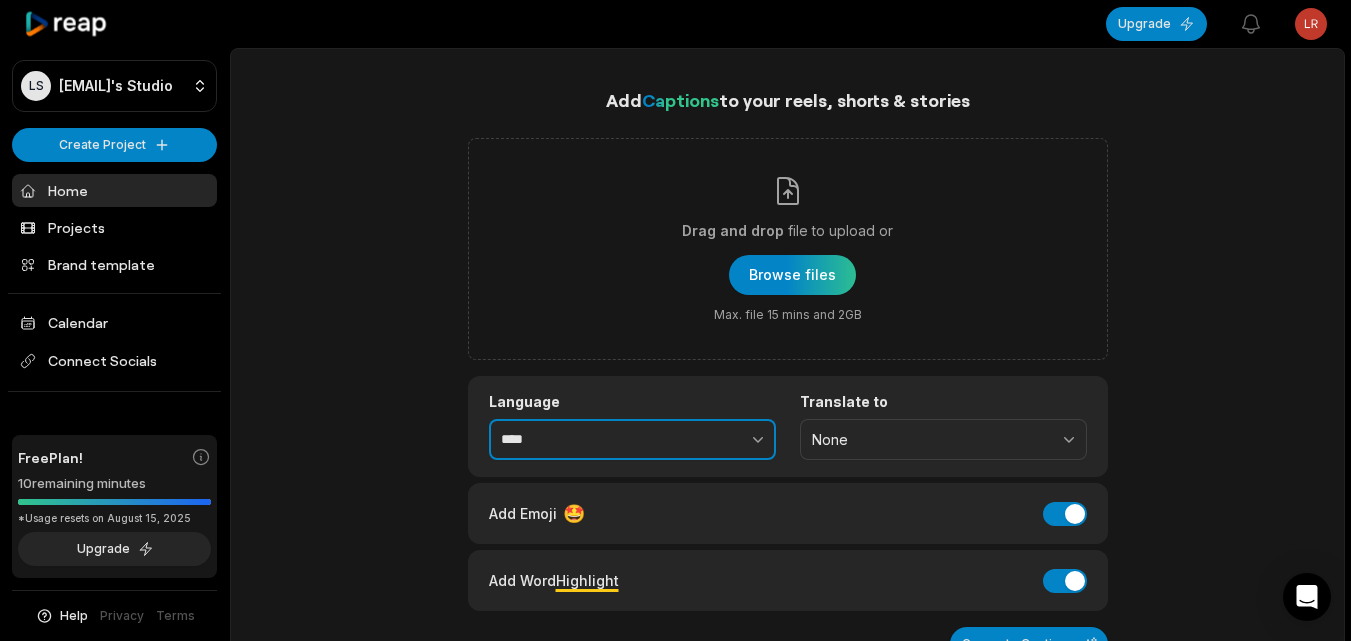 click 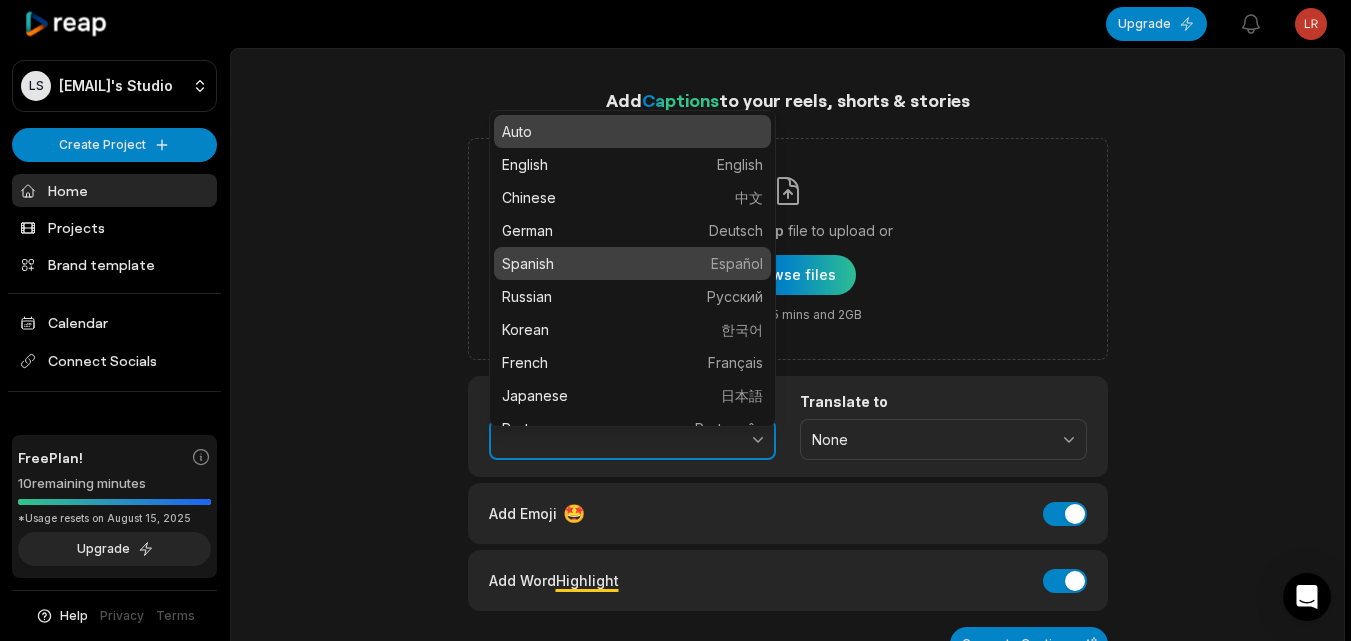 type on "*******" 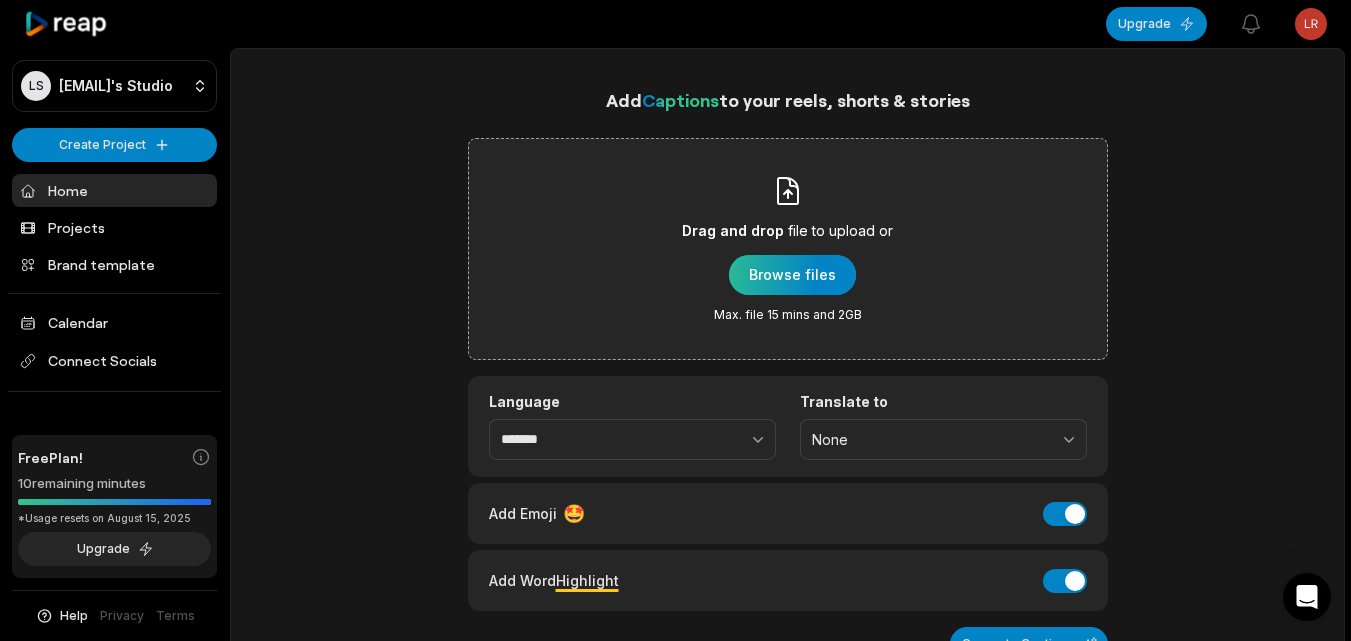 click at bounding box center [792, 275] 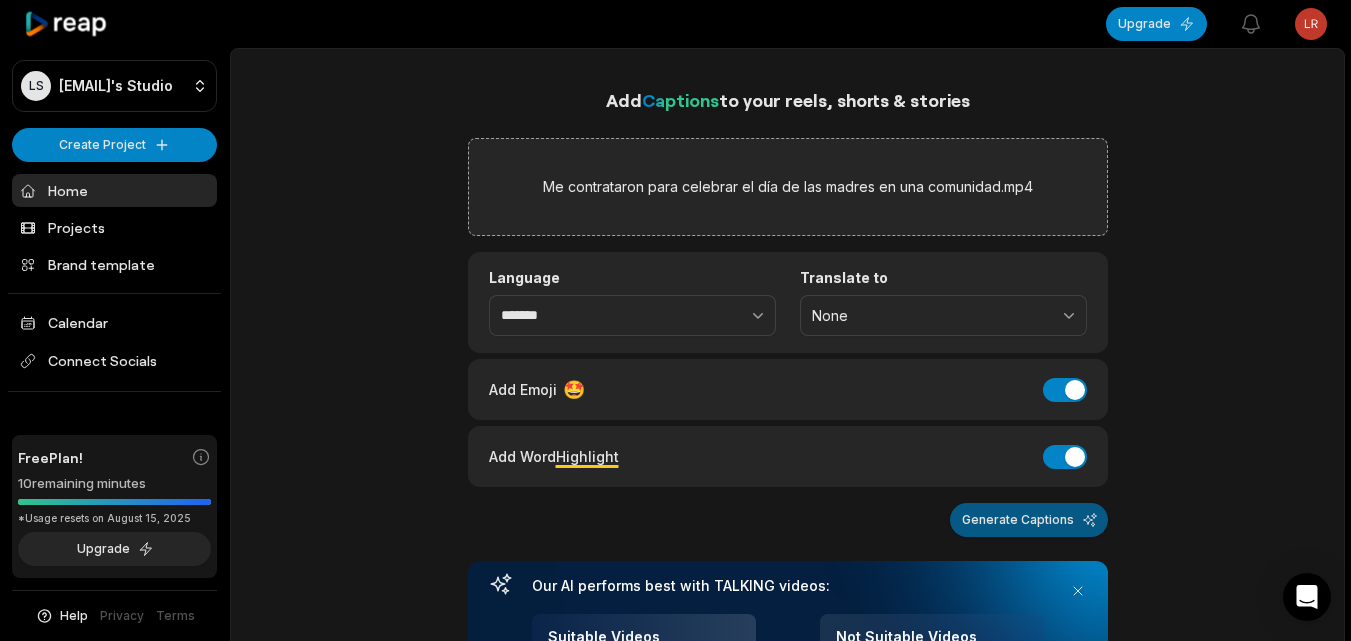 click on "Generate Captions" at bounding box center [1029, 520] 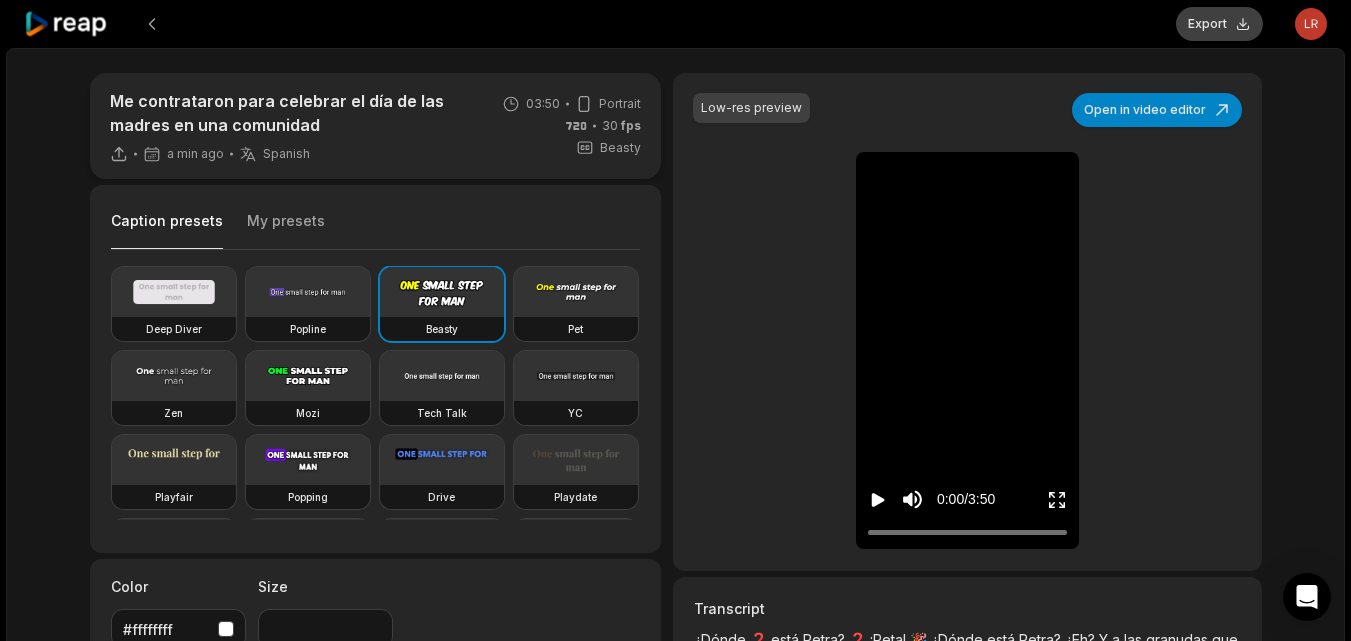 click on "Export" at bounding box center [1219, 24] 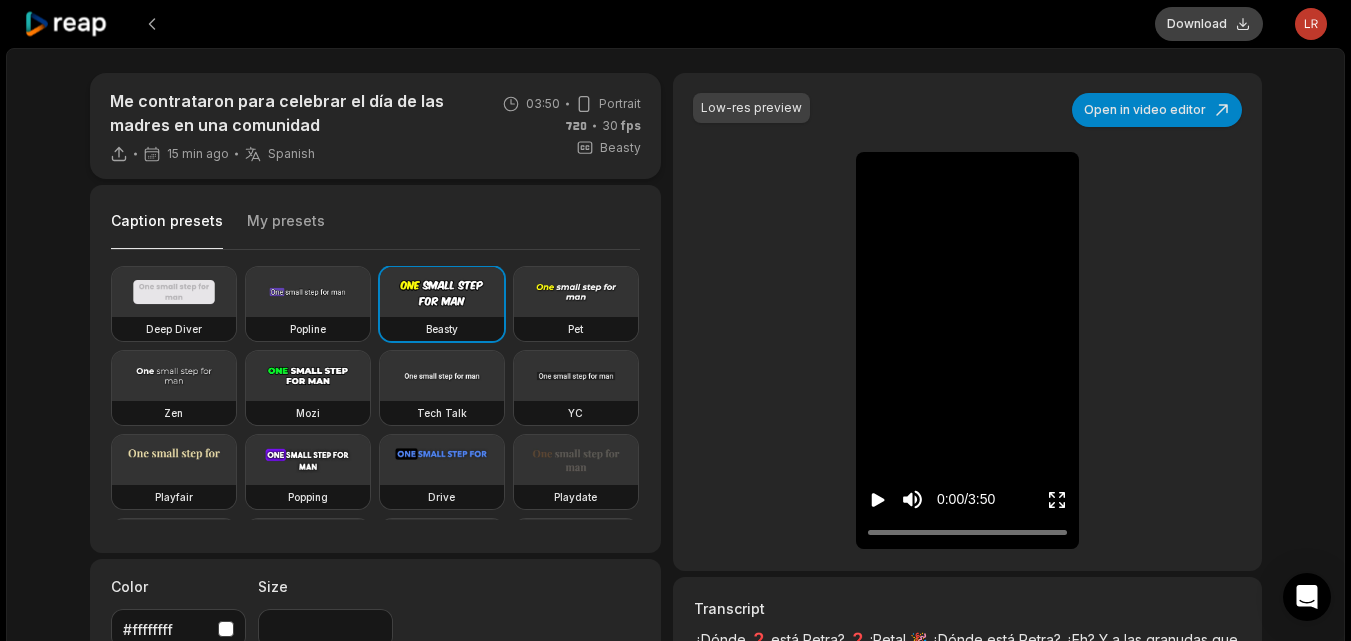 click on "Download" at bounding box center (1209, 24) 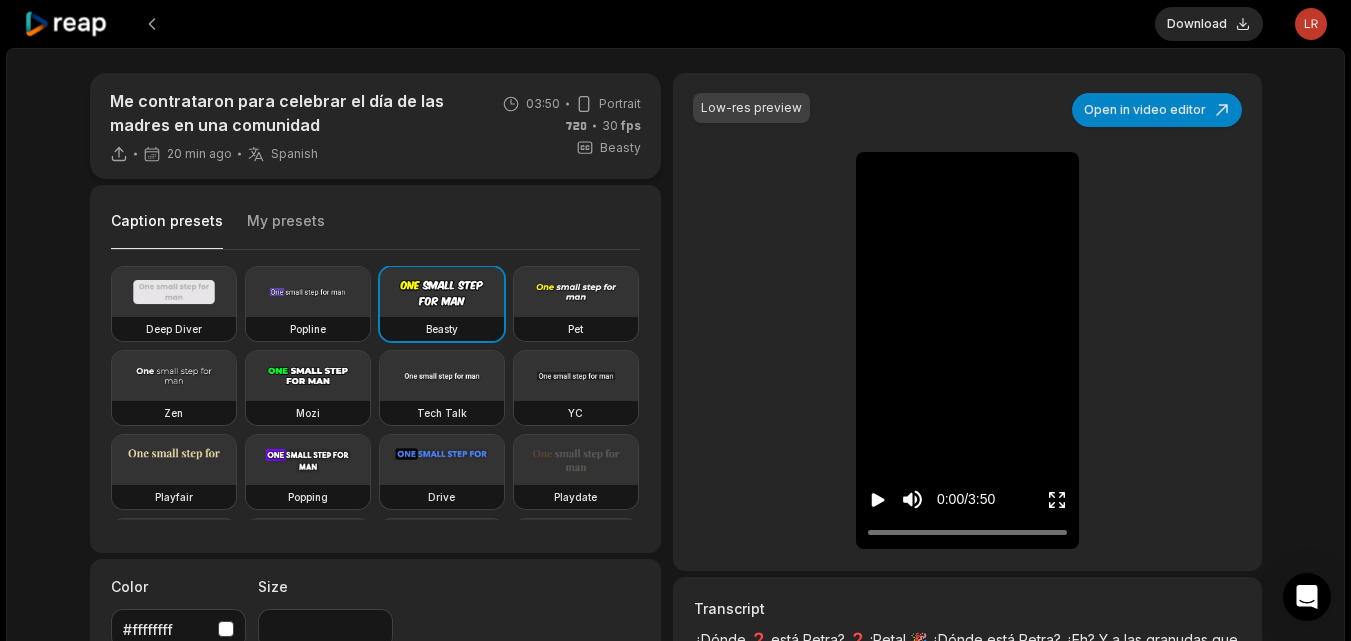 click 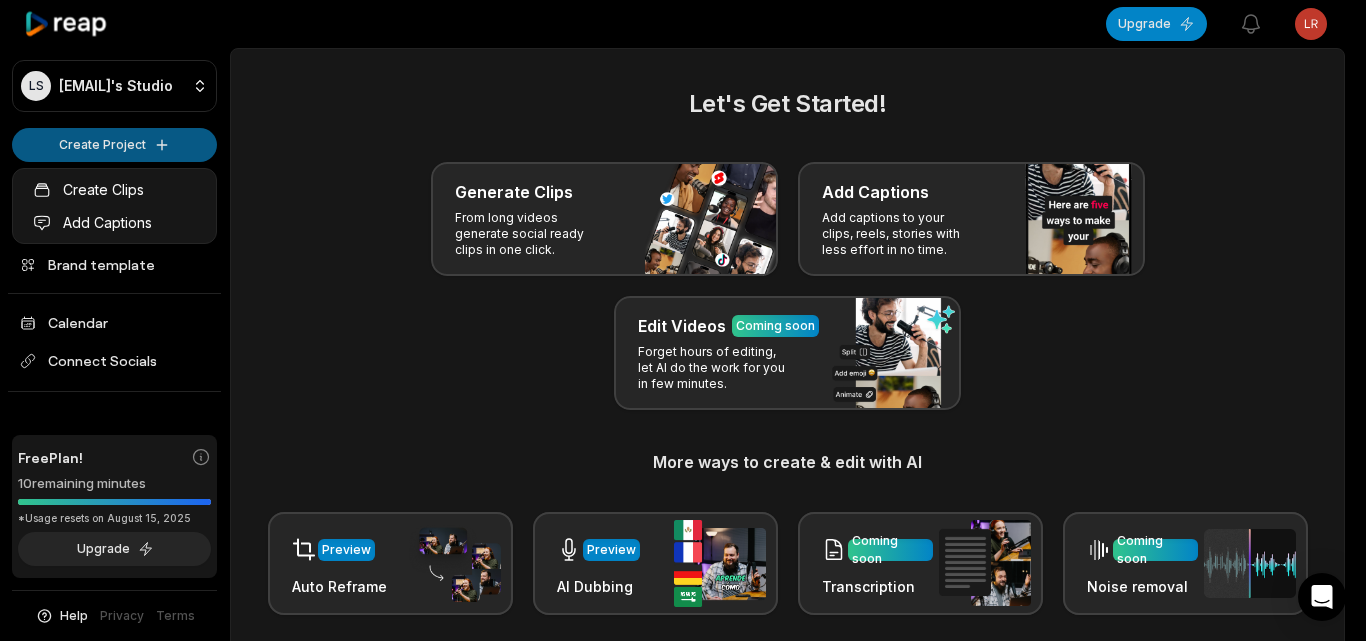 click on "LS [EMAIL]'s Studio Create Project Home Projects Brand template Calendar Connect Socials Free Plan! 10 remaining minutes *Usage resets on August 15, 2025 Upgrade Help Privacy Terms Open sidebar Upgrade View notifications Open user menu Let's Get Started! Generate Clips From long videos generate social ready clips in one click. Add Captions Add captions to your clips, reels, stories with less effort in no time. Edit Videos Coming soon Forget hours of editing, let AI do the work for you in few minutes. More ways to create & edit with AI Preview Auto Reframe Preview AI Dubbing Coming soon Transcription Coming soon Noise removal Recent Projects View all Caption 03:50 Me contrataron para celebrar el día de las madres en una comunidad Open options 20 minutes ago Made with in [CITY] Create Clips Add Captions" at bounding box center (683, 320) 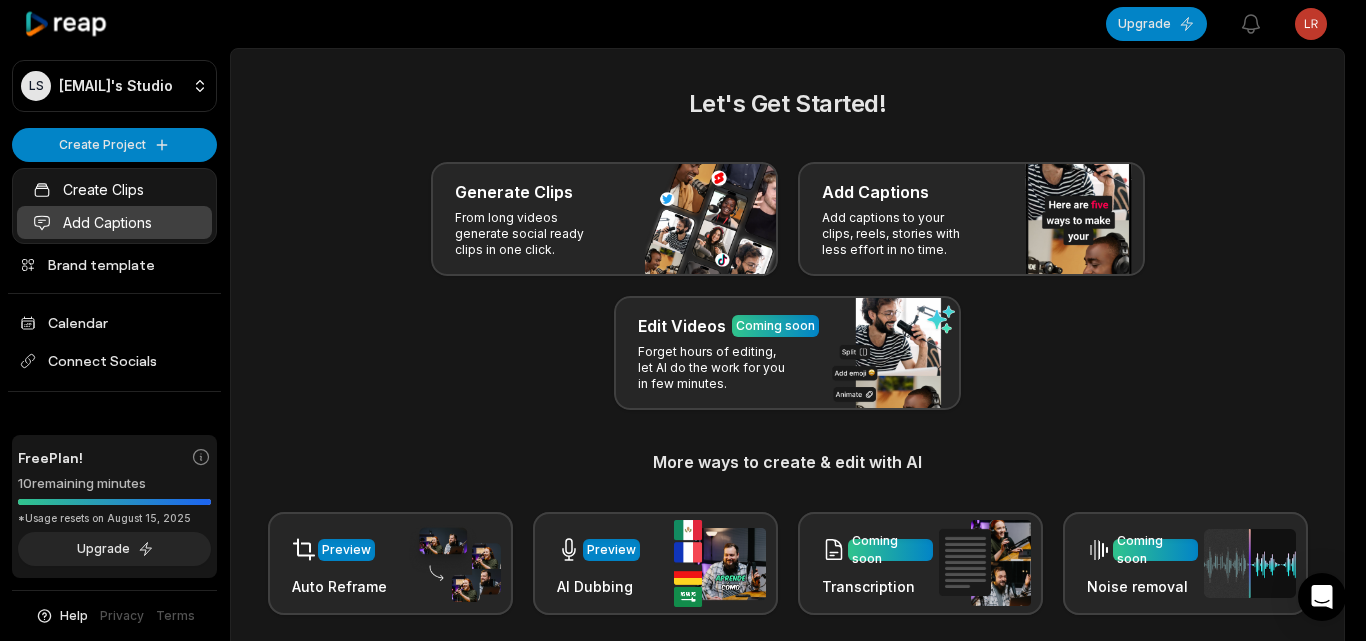 click on "Add Captions" at bounding box center [114, 222] 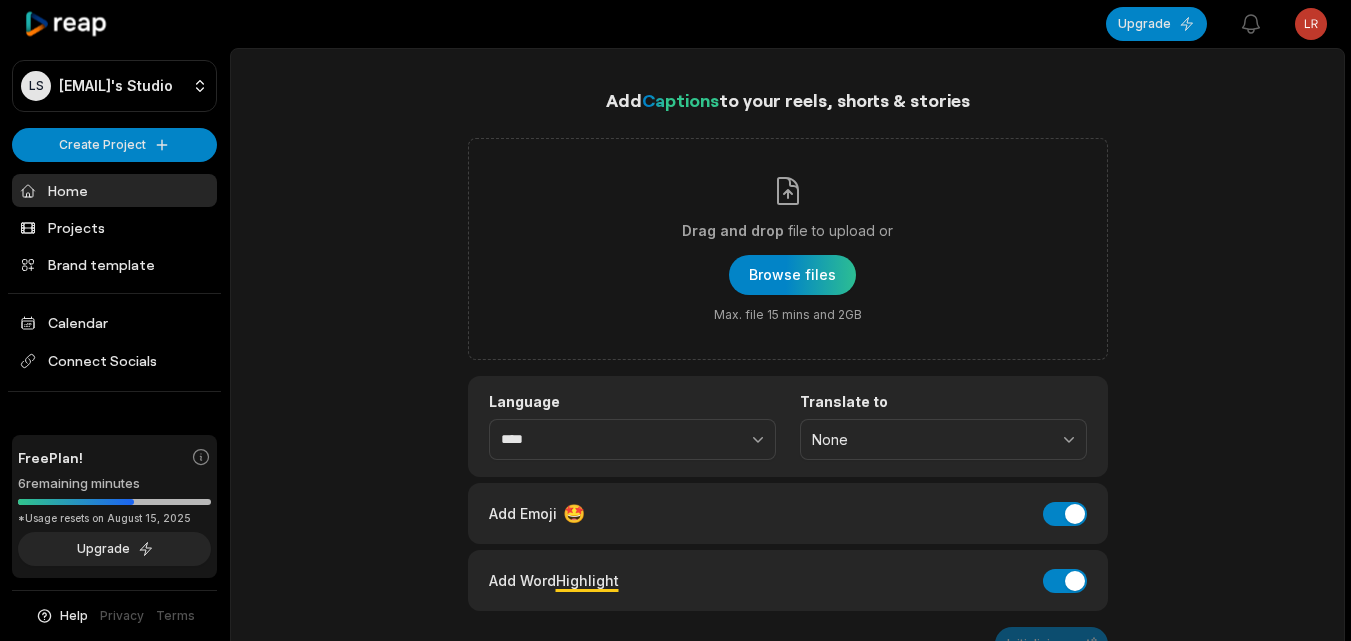 scroll, scrollTop: 0, scrollLeft: 0, axis: both 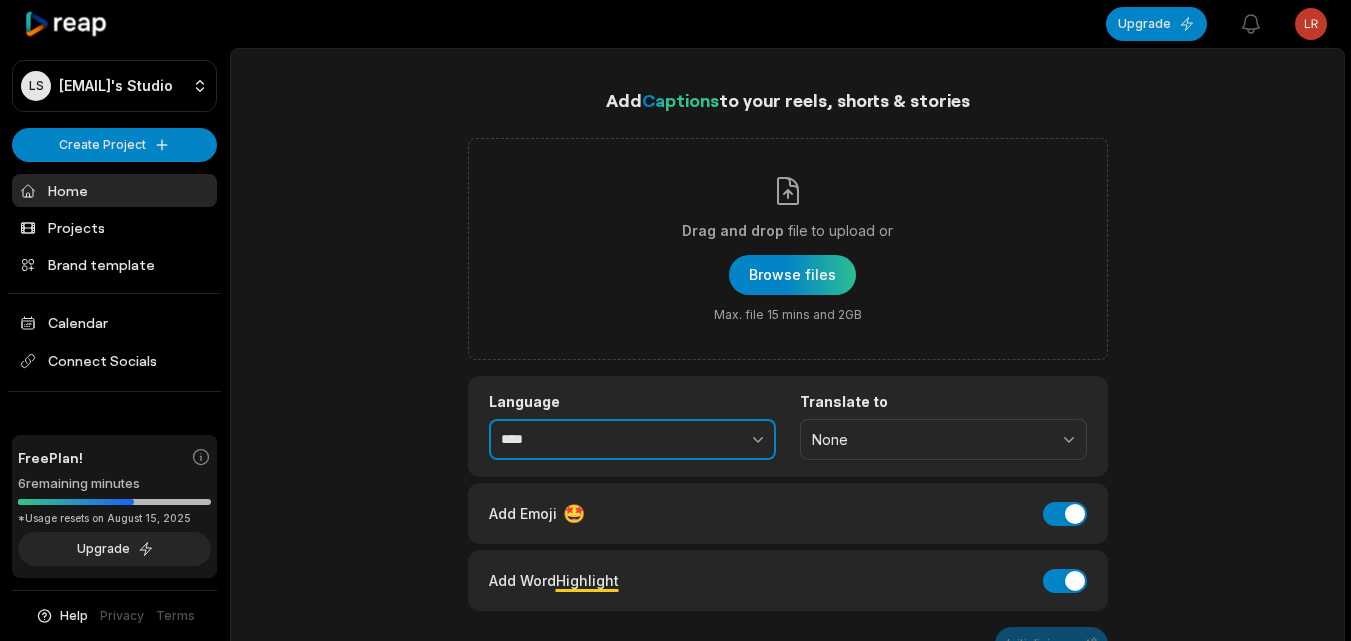 click 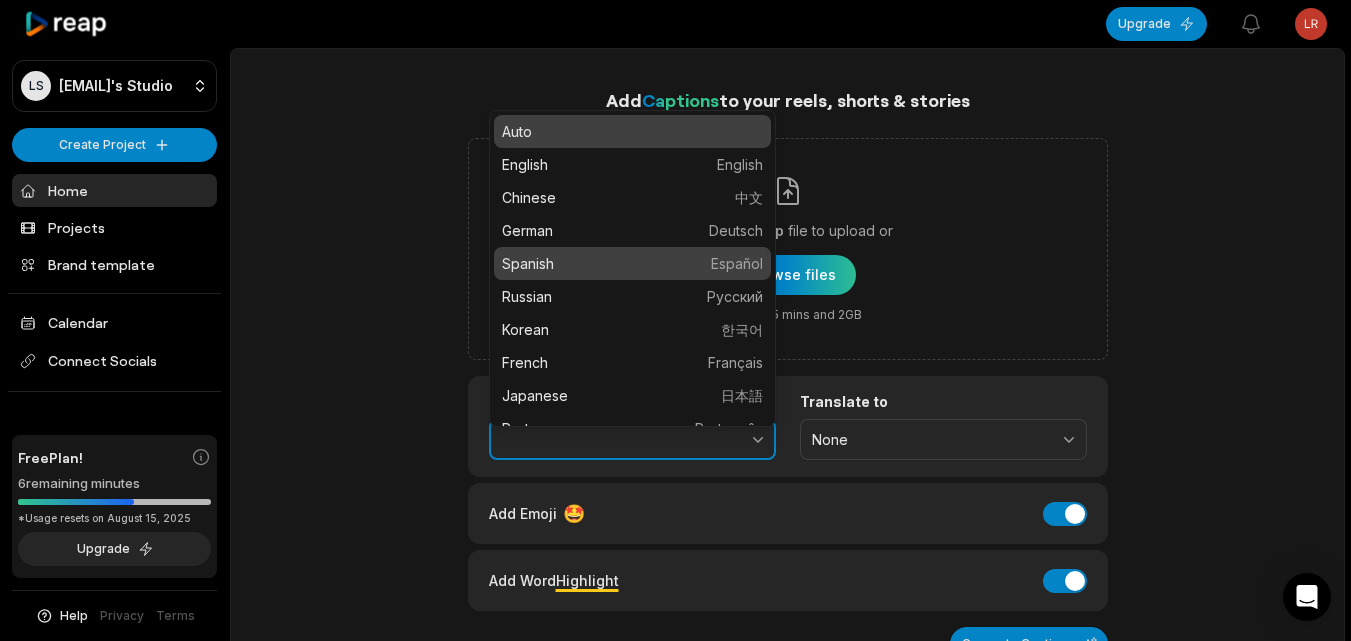 type on "*******" 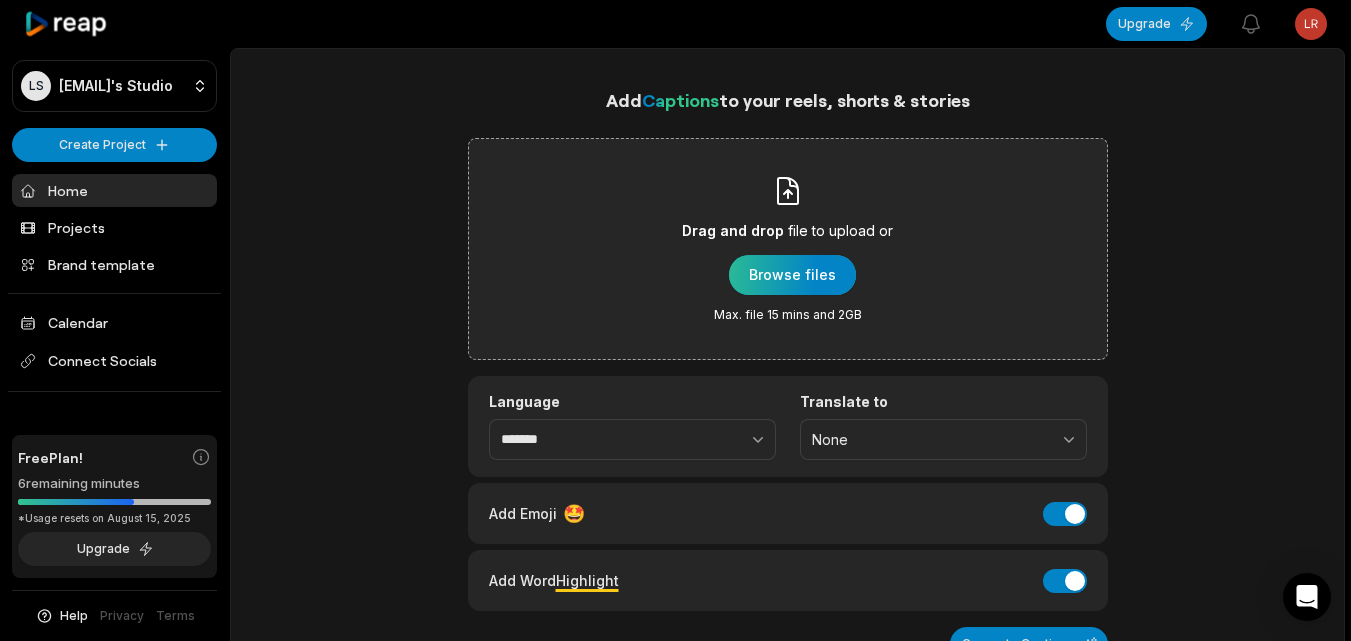 click at bounding box center (792, 275) 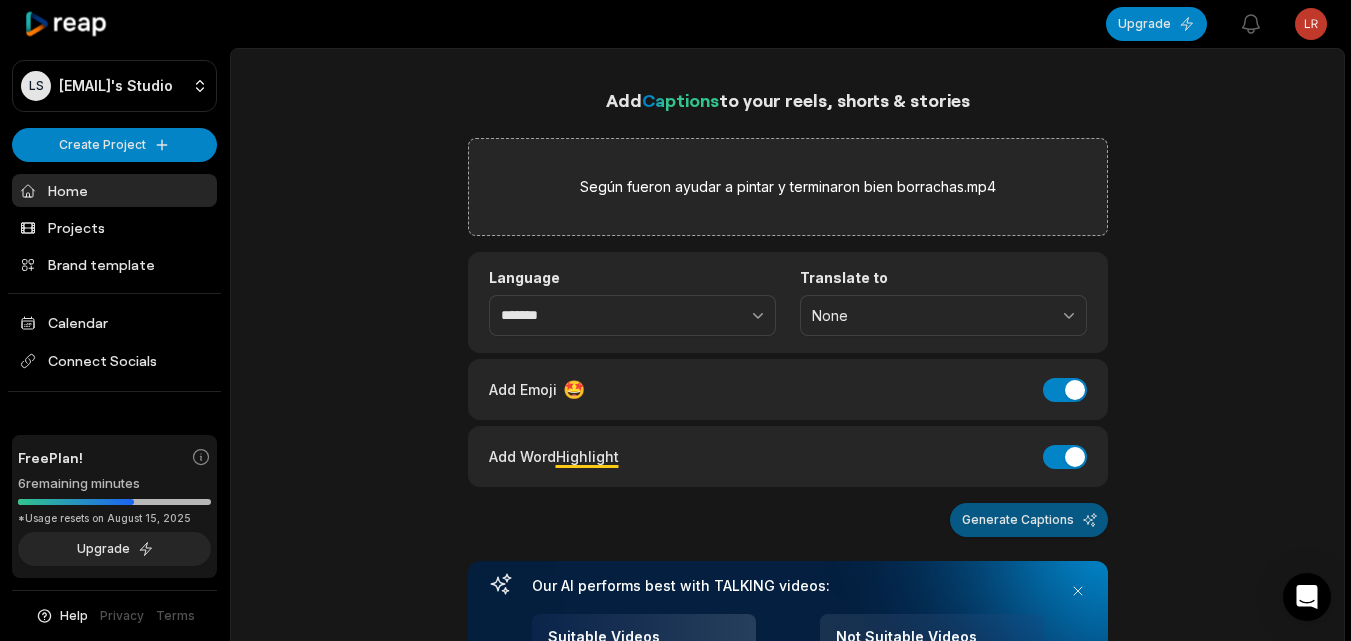 click on "Generate Captions" at bounding box center (1029, 520) 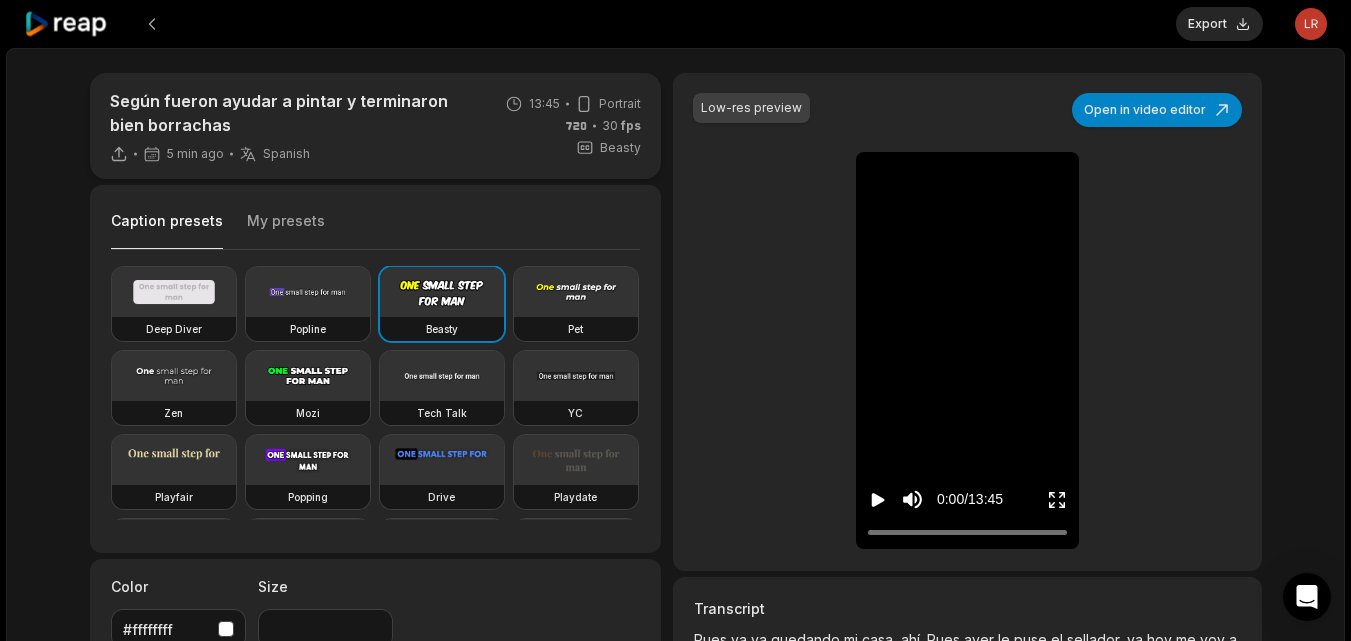 click on "Export" at bounding box center [1219, 24] 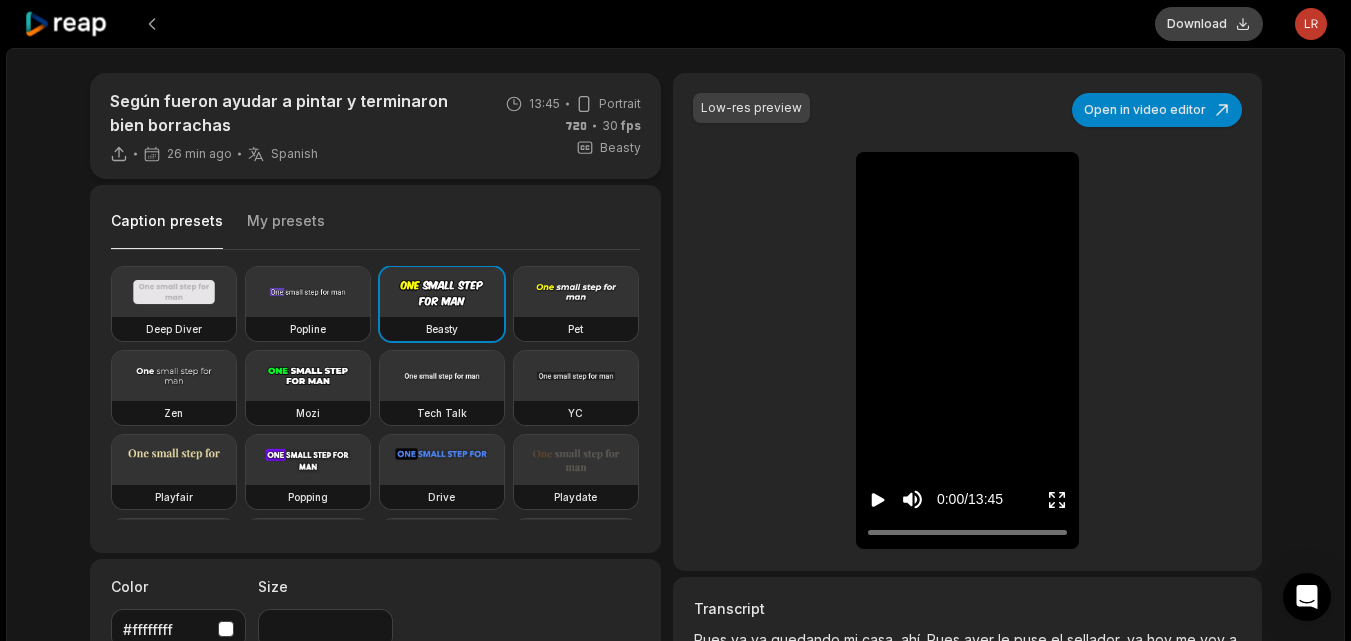 click on "Download" at bounding box center [1209, 24] 